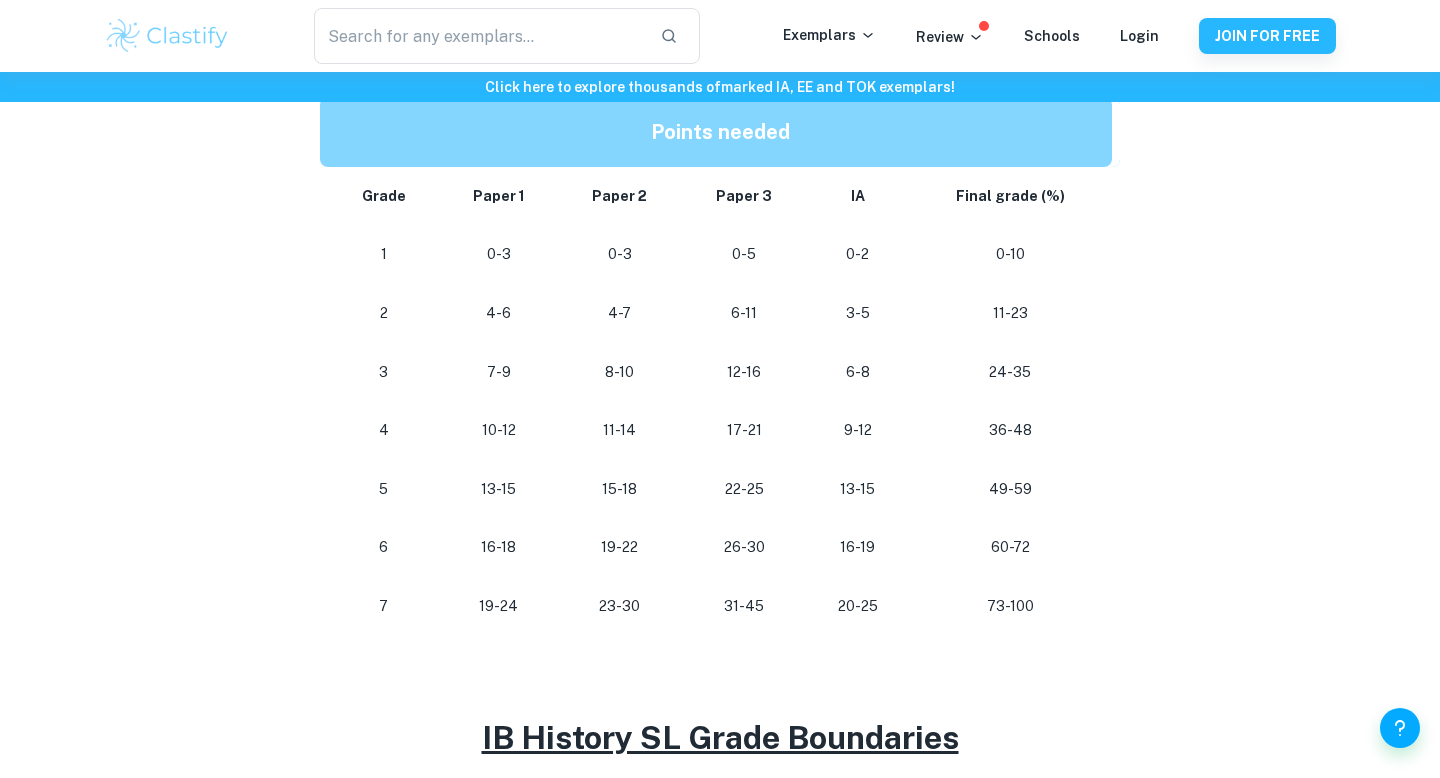 scroll, scrollTop: 1081, scrollLeft: 0, axis: vertical 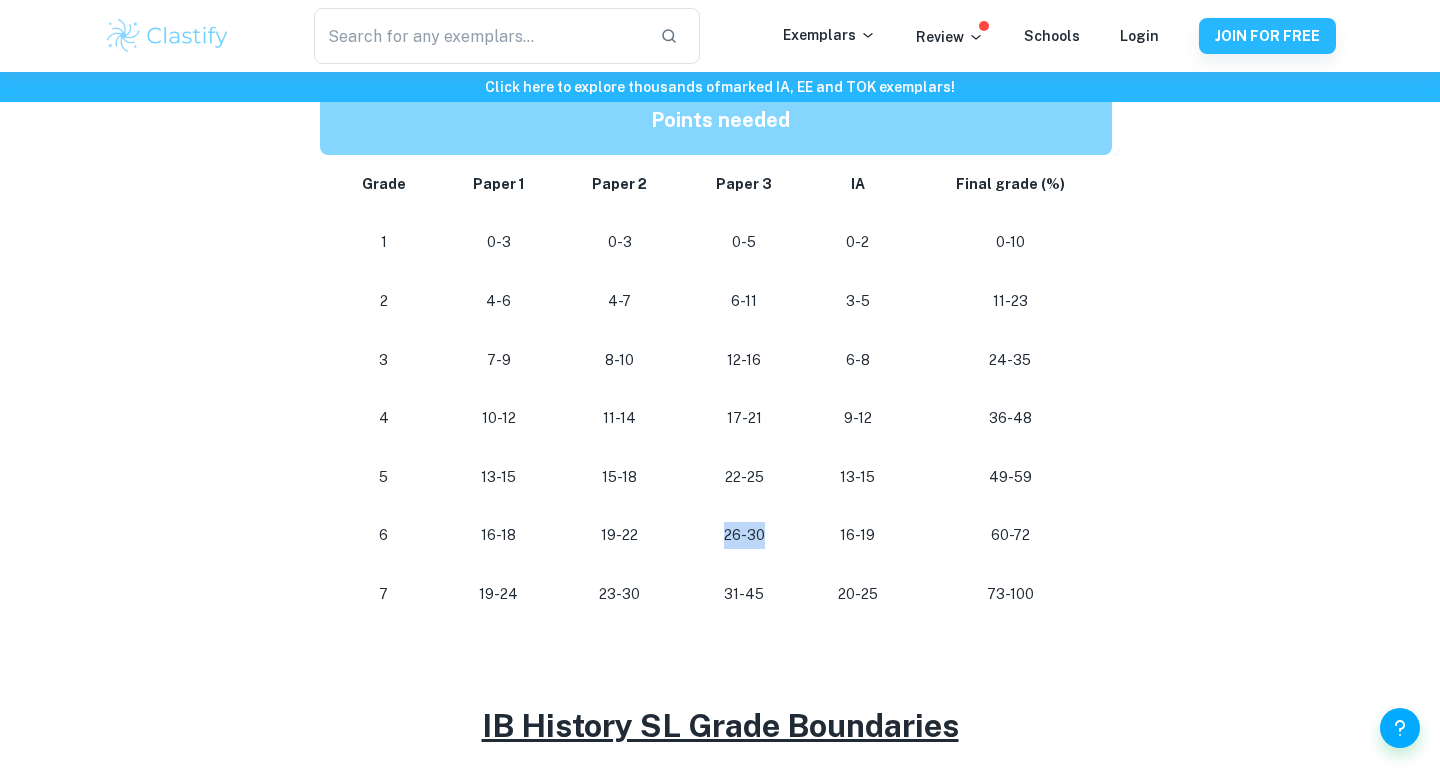 drag, startPoint x: 567, startPoint y: 549, endPoint x: 757, endPoint y: 548, distance: 190.00262 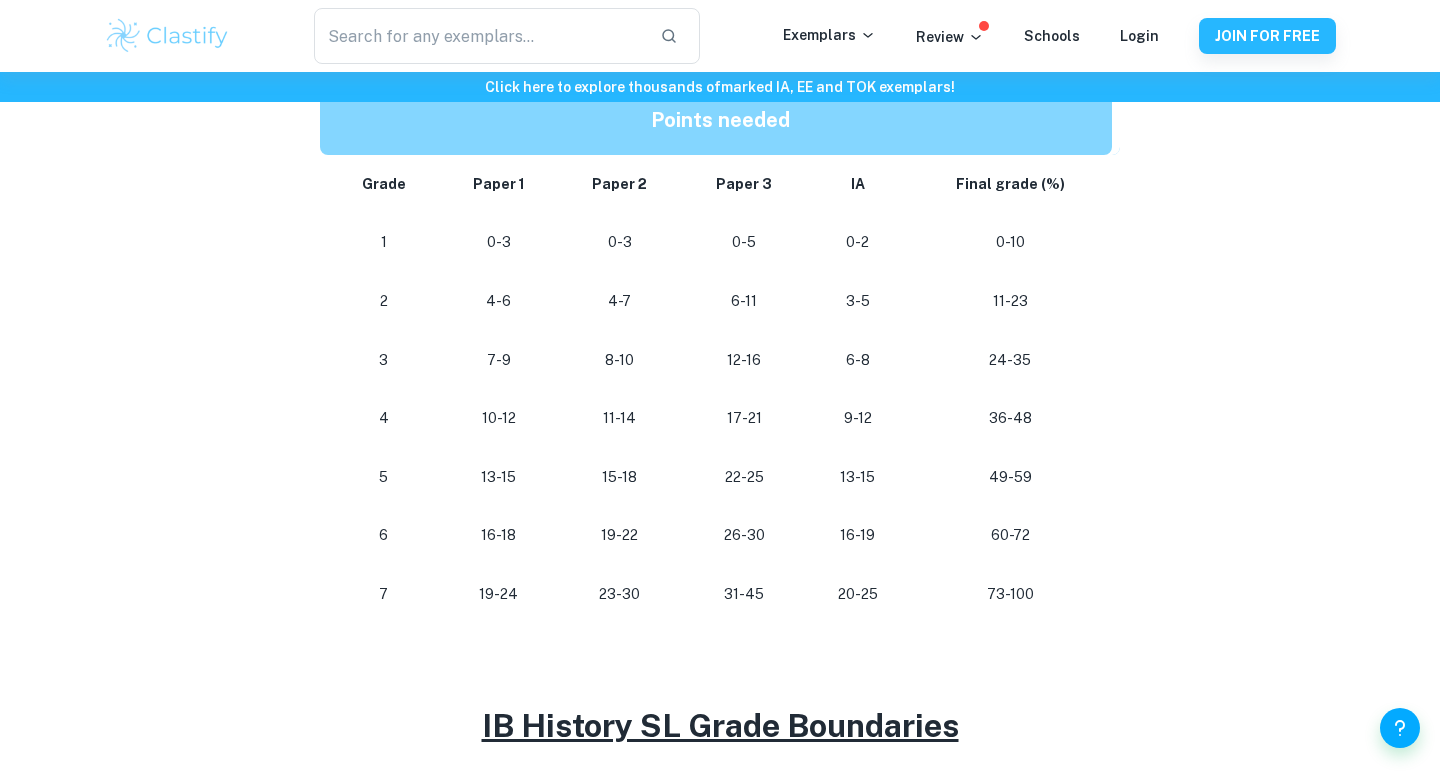 click on "19-22" at bounding box center [619, 535] 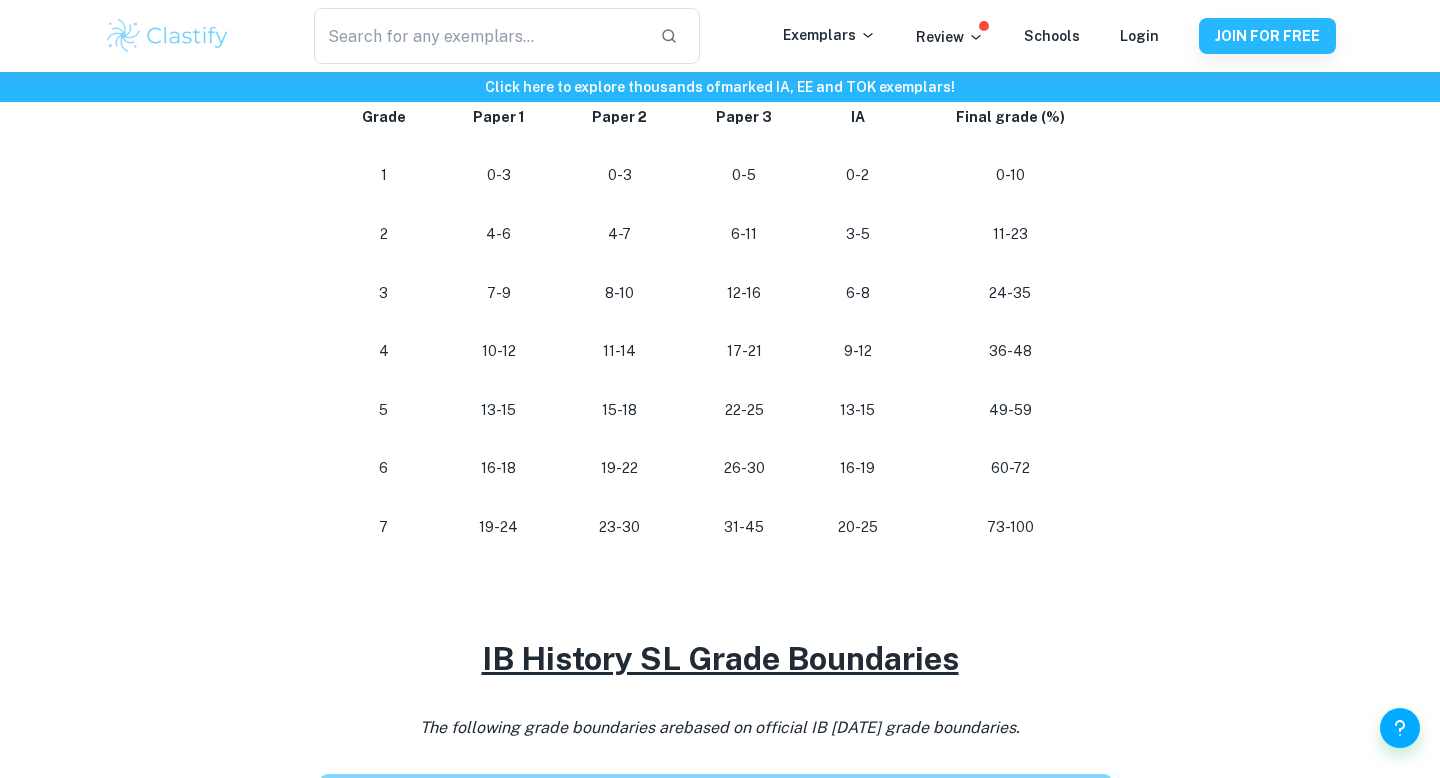 scroll, scrollTop: 1152, scrollLeft: 0, axis: vertical 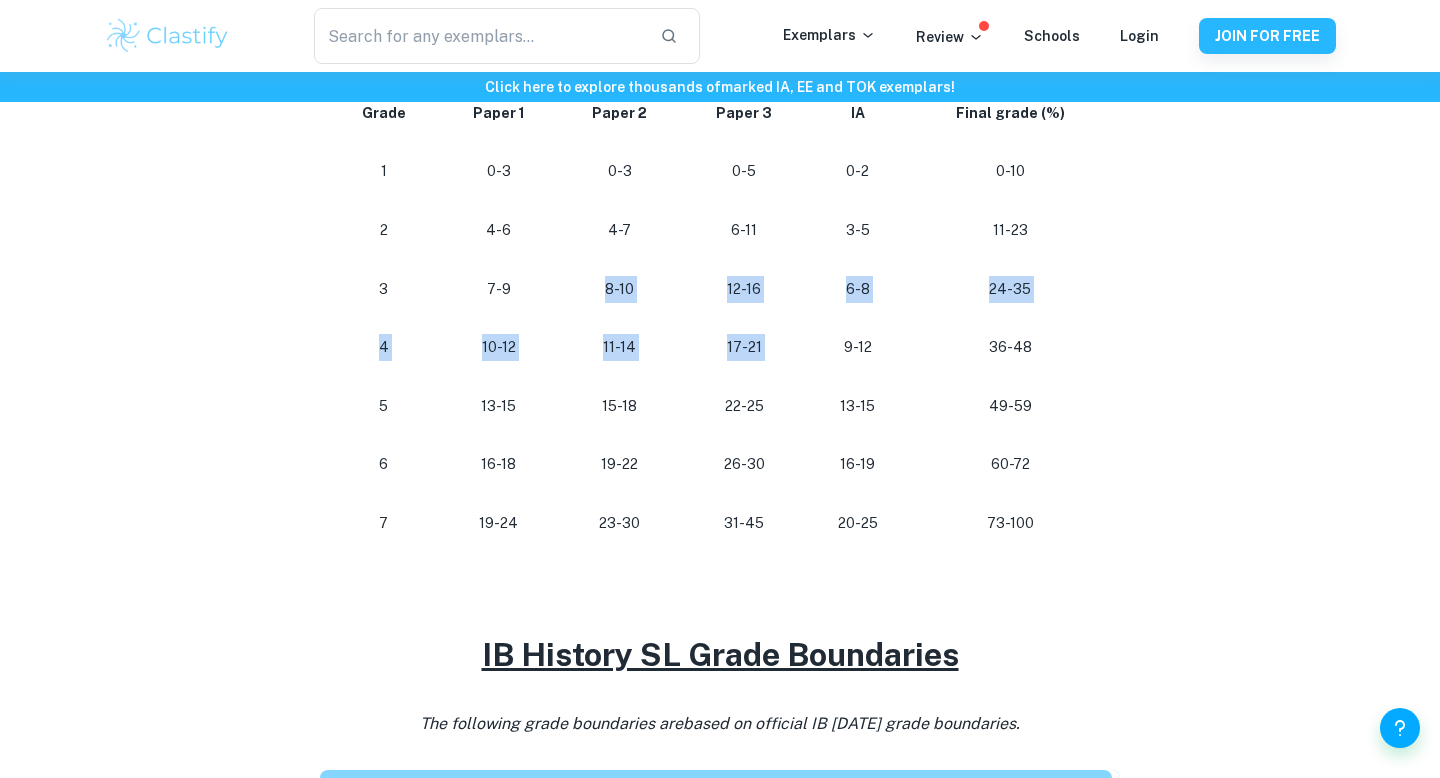 drag, startPoint x: 816, startPoint y: 325, endPoint x: 509, endPoint y: 290, distance: 308.98868 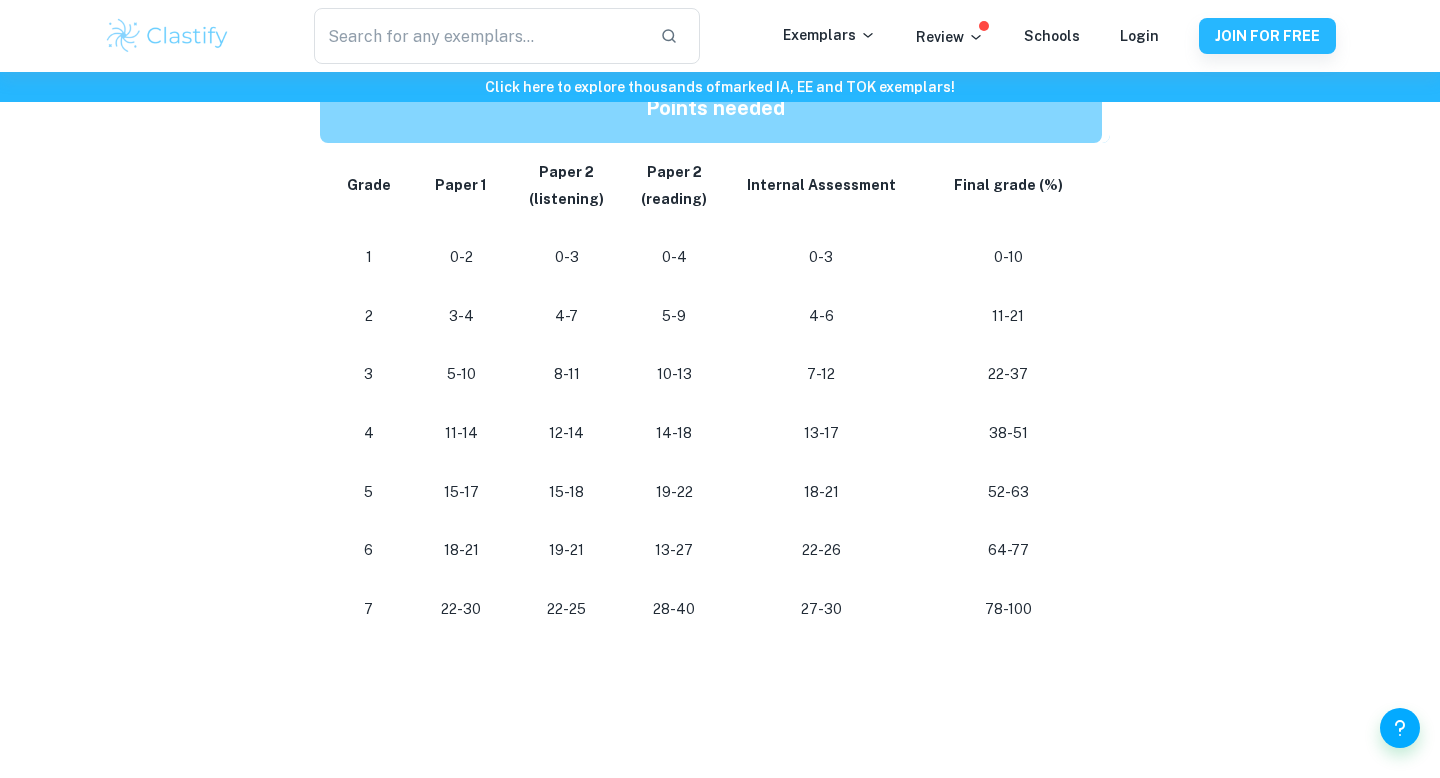 scroll, scrollTop: 1777, scrollLeft: 0, axis: vertical 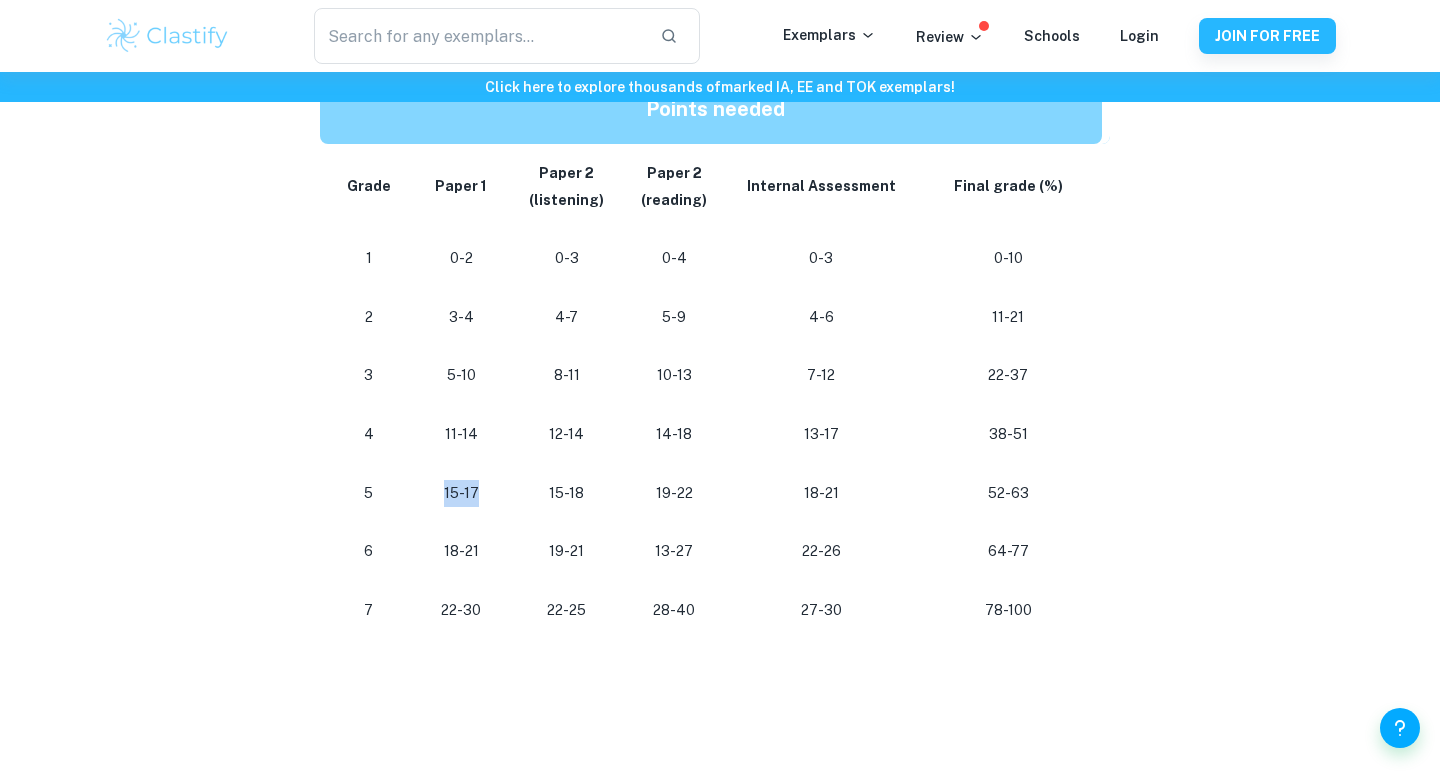 drag, startPoint x: 444, startPoint y: 489, endPoint x: 501, endPoint y: 499, distance: 57.870544 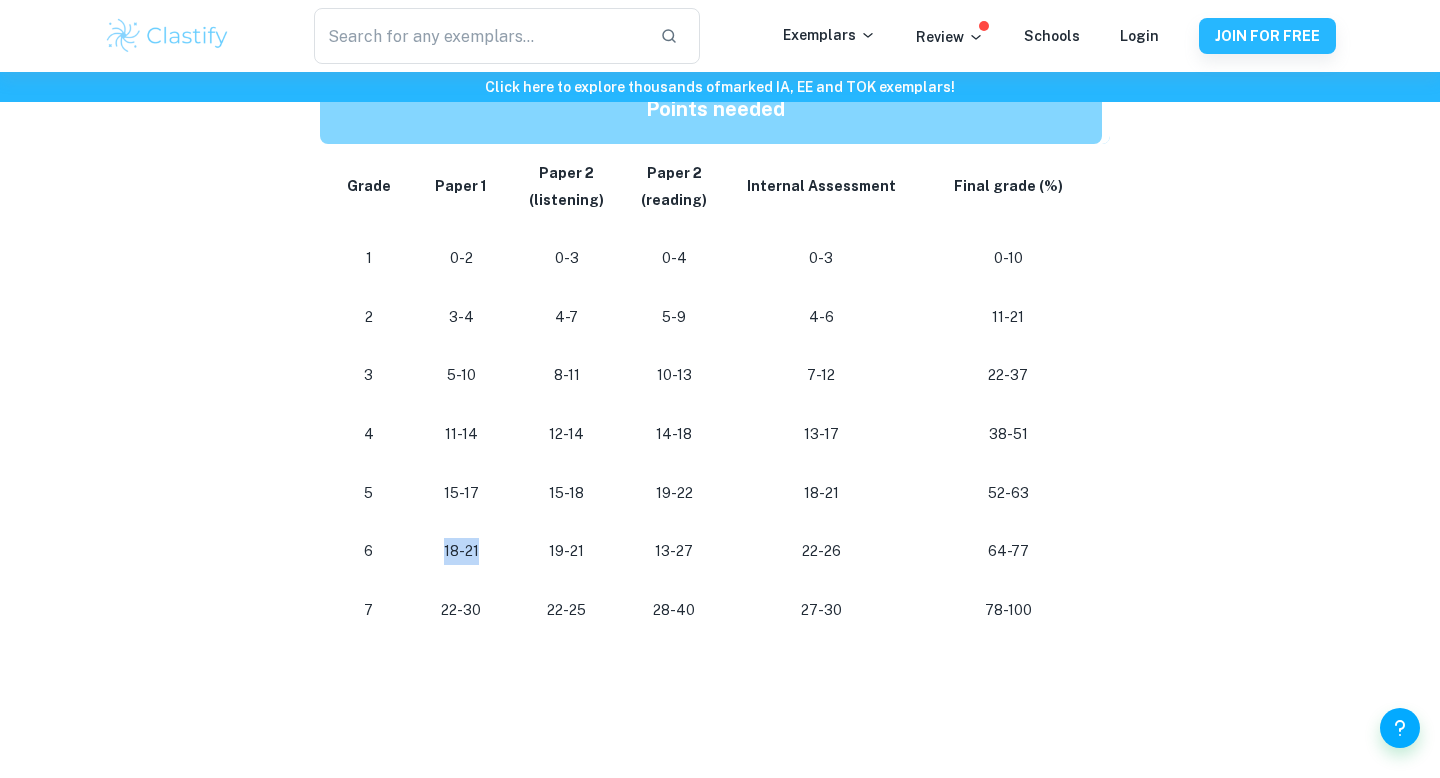 drag, startPoint x: 426, startPoint y: 537, endPoint x: 498, endPoint y: 555, distance: 74.215904 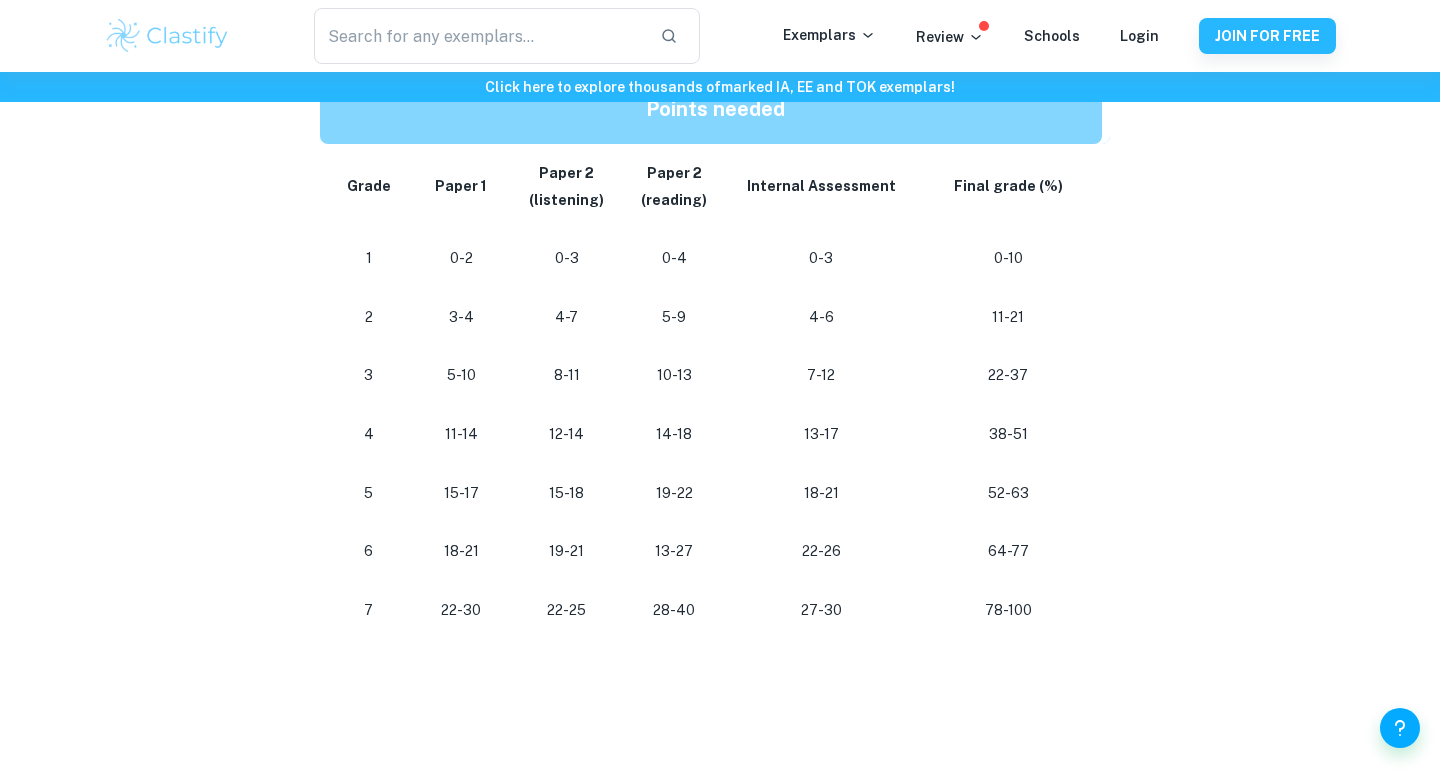 click on "18-21" at bounding box center (462, 551) 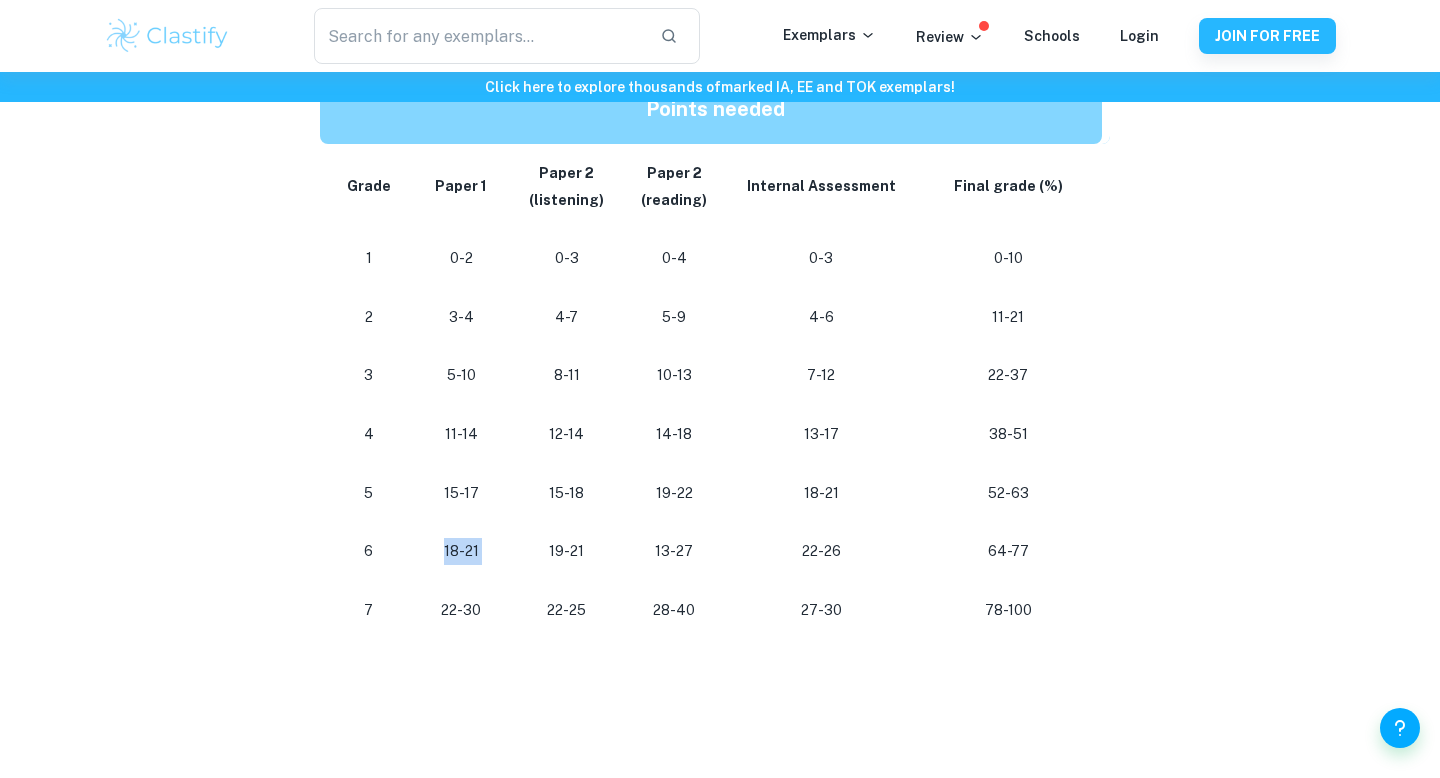 drag, startPoint x: 439, startPoint y: 549, endPoint x: 518, endPoint y: 558, distance: 79.51101 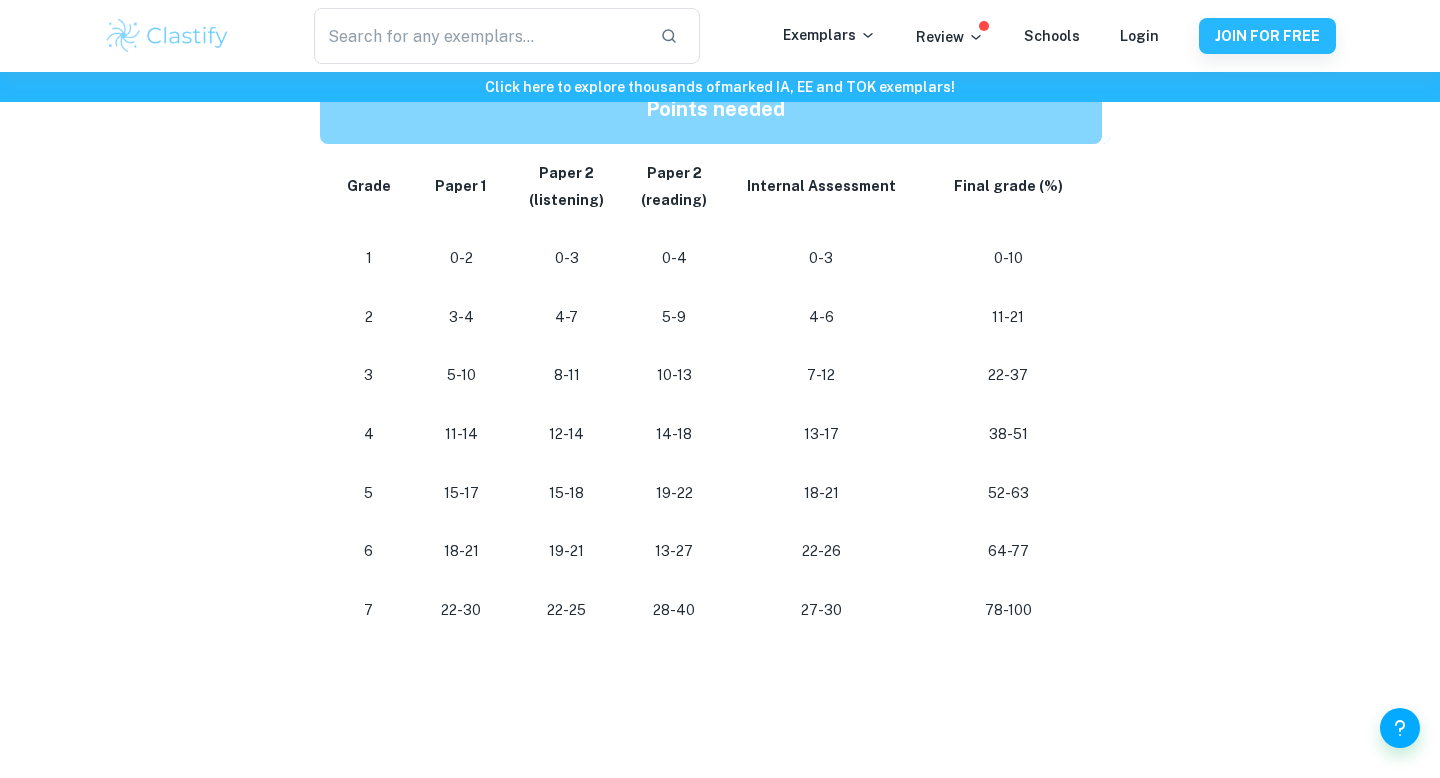 click on "18-21" at bounding box center (462, 551) 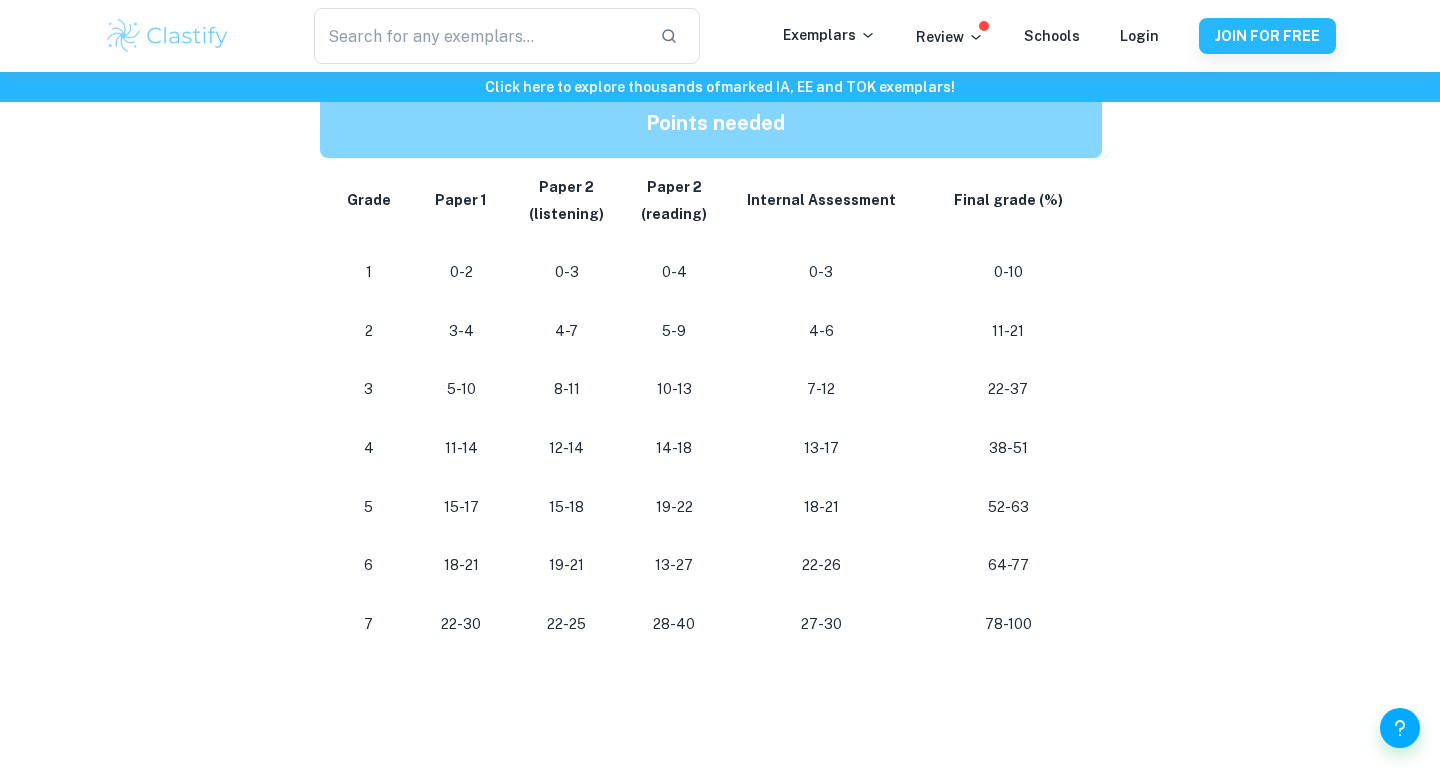 scroll, scrollTop: 1761, scrollLeft: 0, axis: vertical 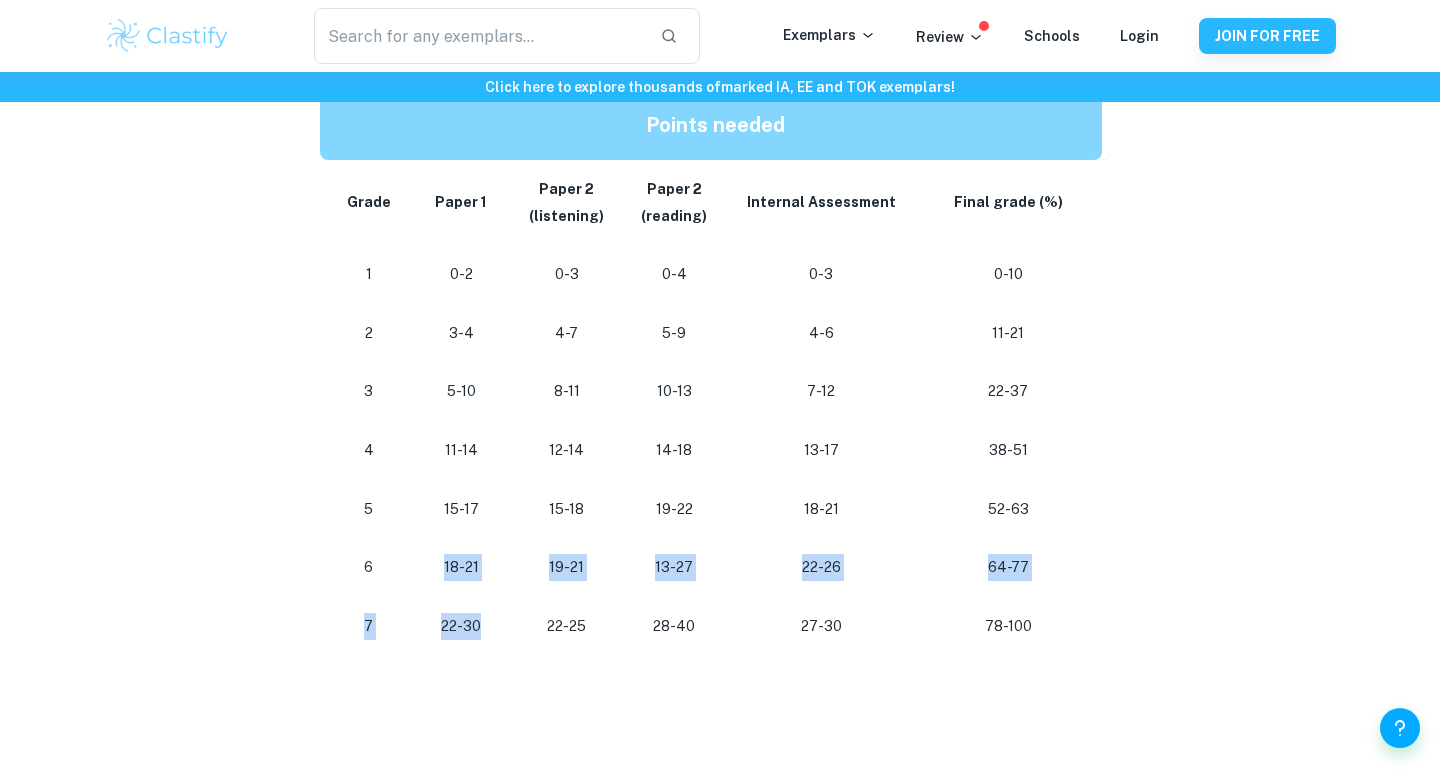 drag, startPoint x: 442, startPoint y: 557, endPoint x: 480, endPoint y: 635, distance: 86.764046 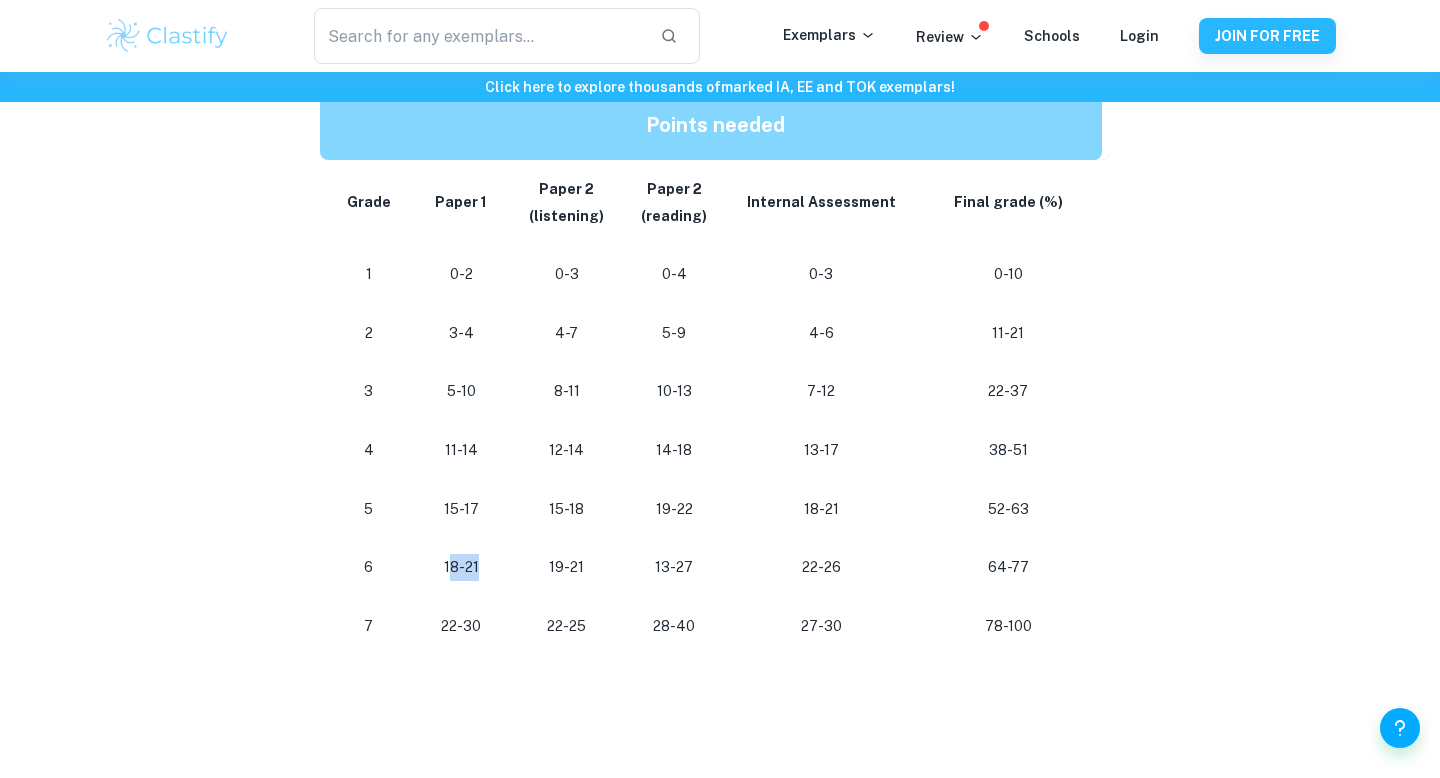 drag, startPoint x: 451, startPoint y: 567, endPoint x: 489, endPoint y: 589, distance: 43.908997 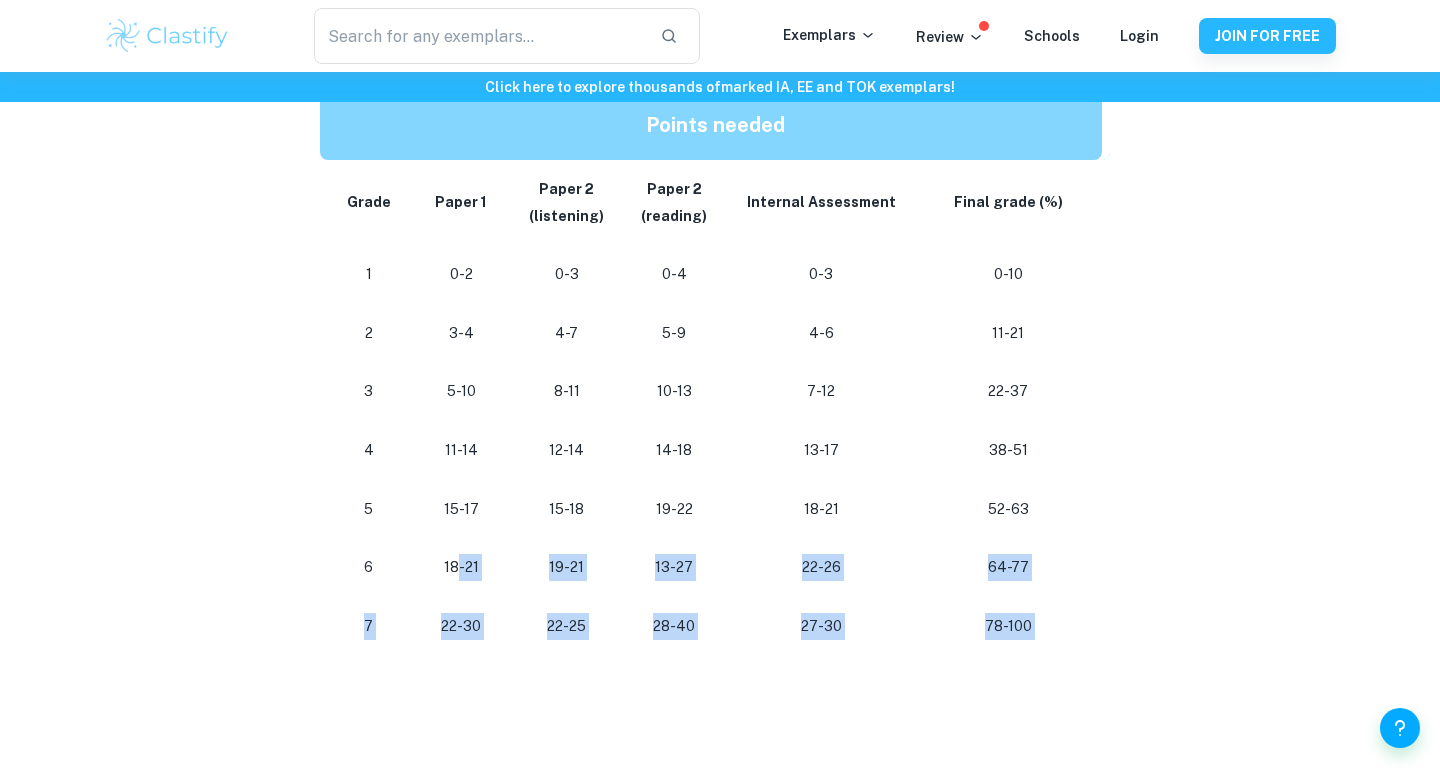 drag, startPoint x: 459, startPoint y: 567, endPoint x: 515, endPoint y: 692, distance: 136.9708 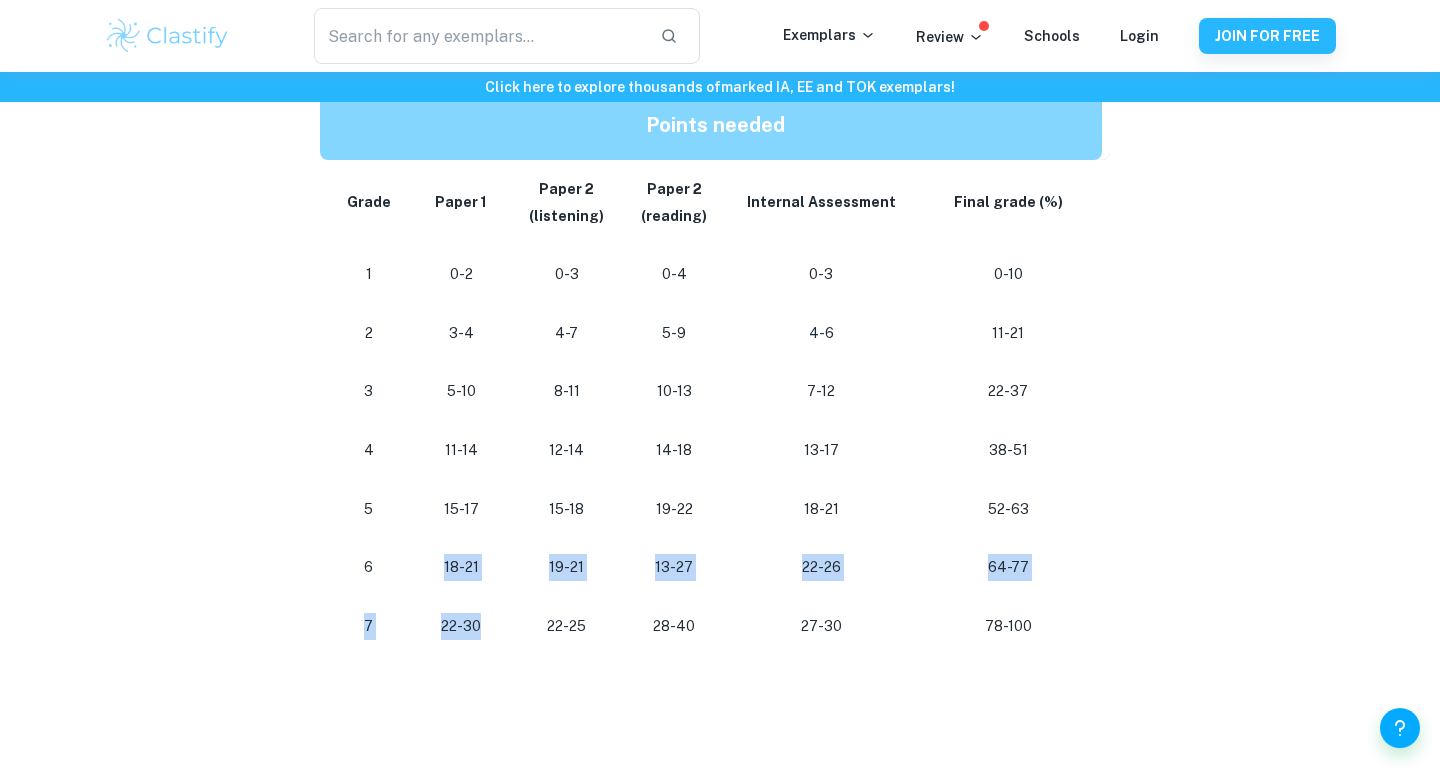 drag, startPoint x: 450, startPoint y: 552, endPoint x: 510, endPoint y: 633, distance: 100.80179 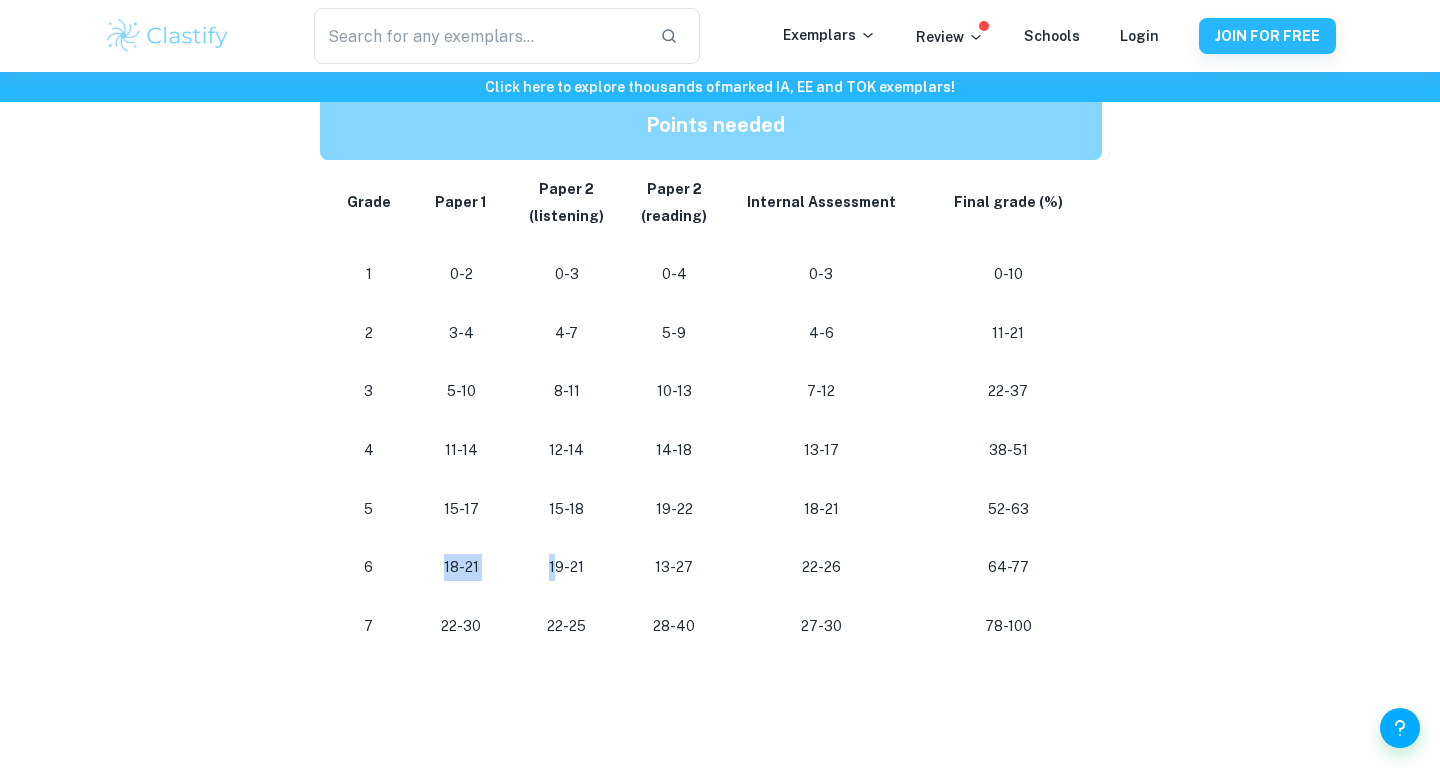 drag, startPoint x: 438, startPoint y: 569, endPoint x: 561, endPoint y: 569, distance: 123 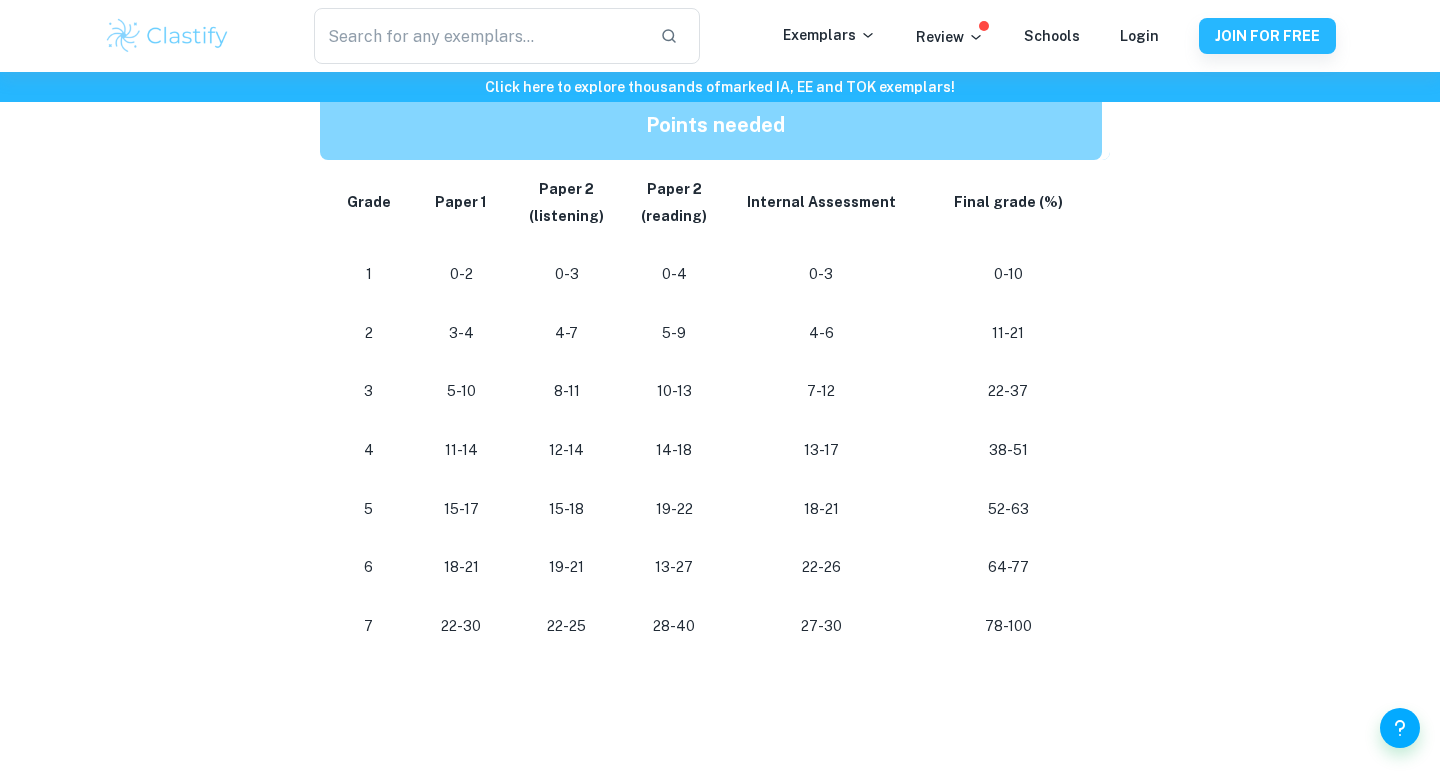 click on "19-21" at bounding box center (566, 567) 